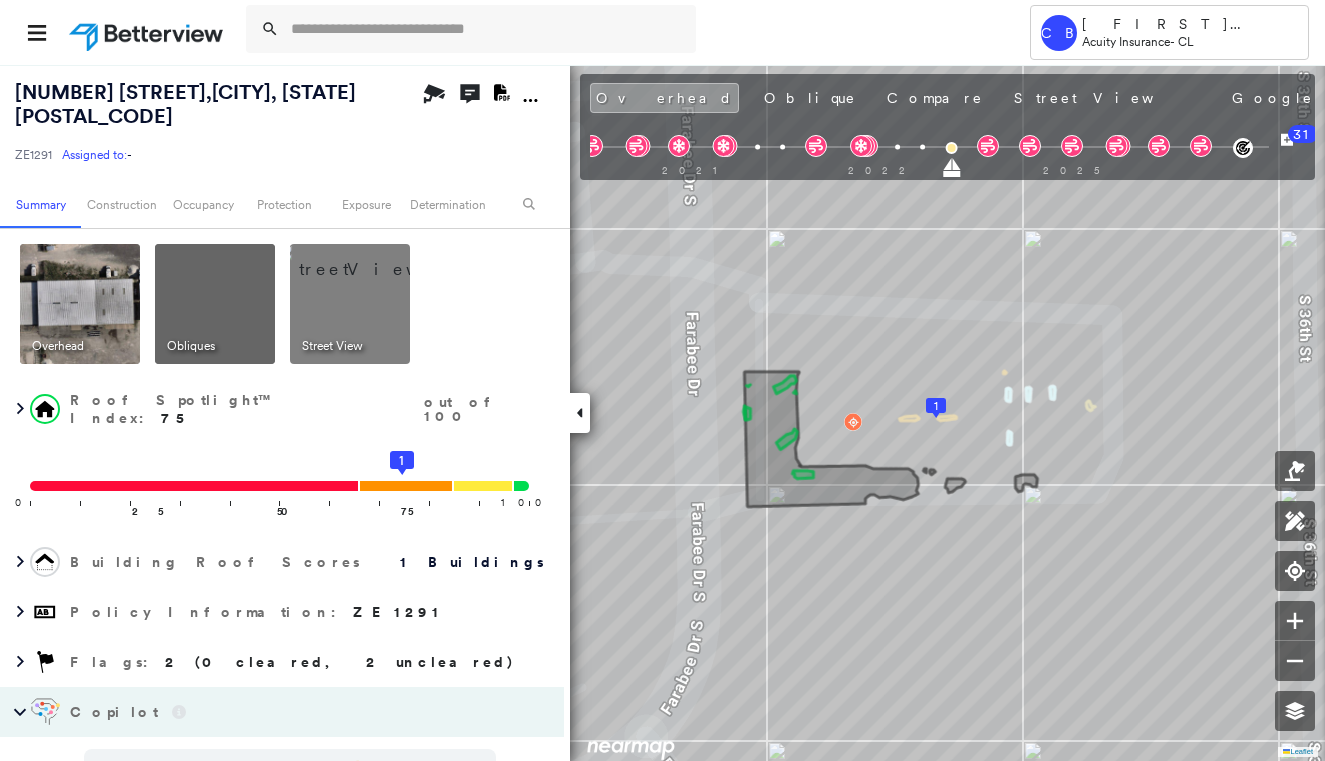 scroll, scrollTop: 0, scrollLeft: 0, axis: both 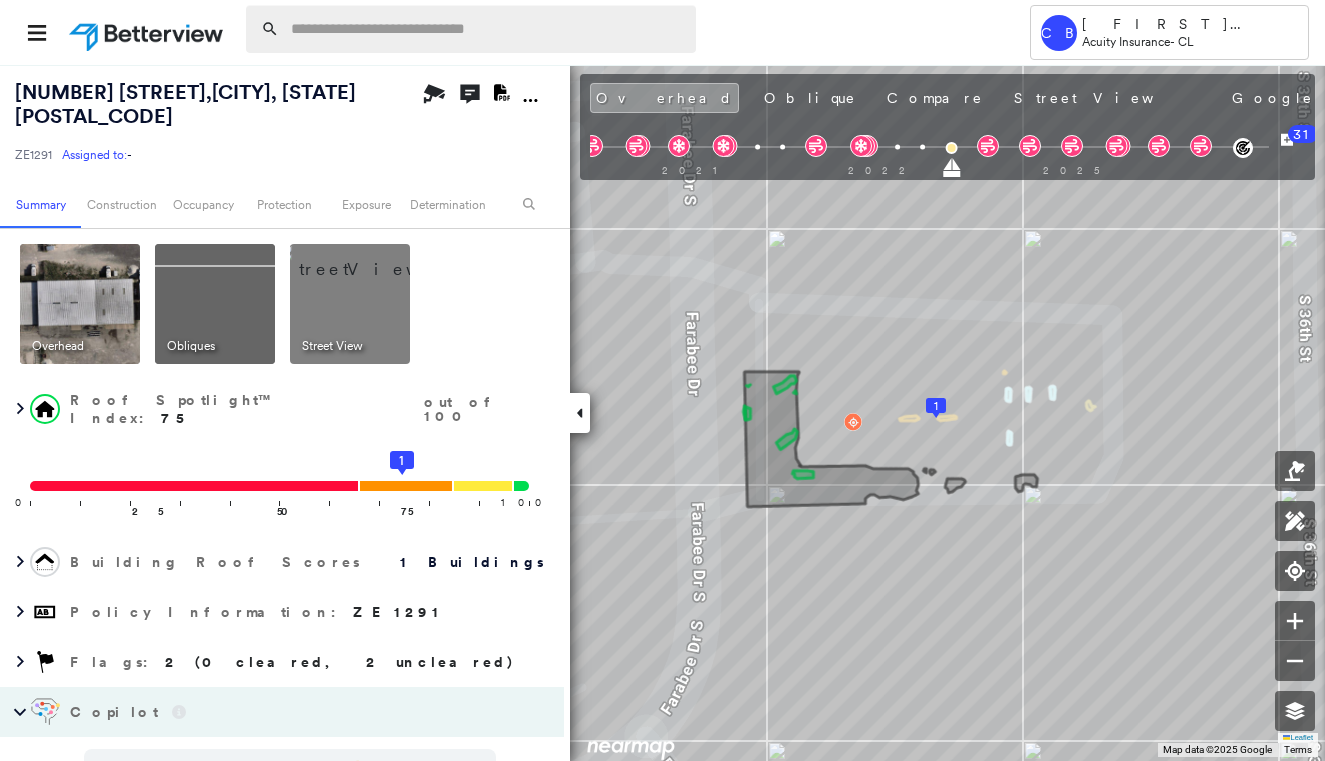click at bounding box center (487, 29) 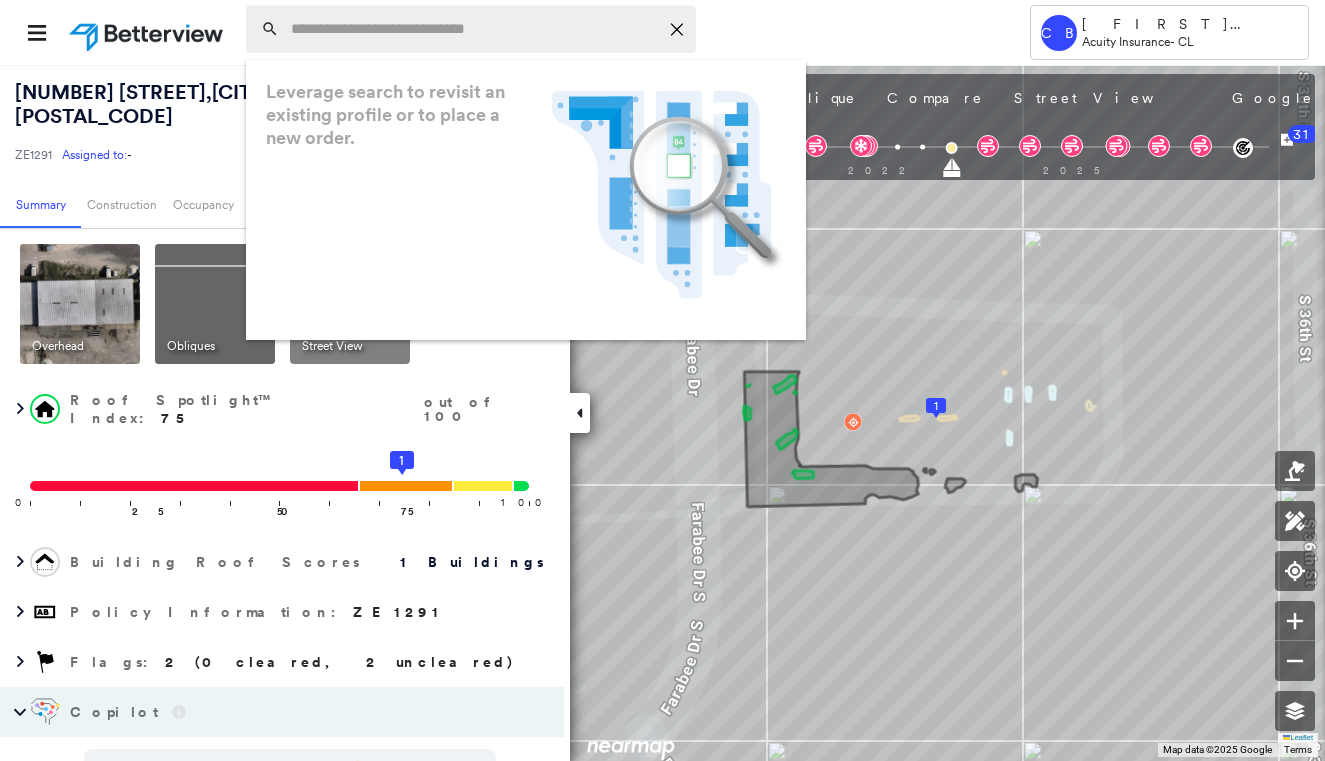 paste on "**********" 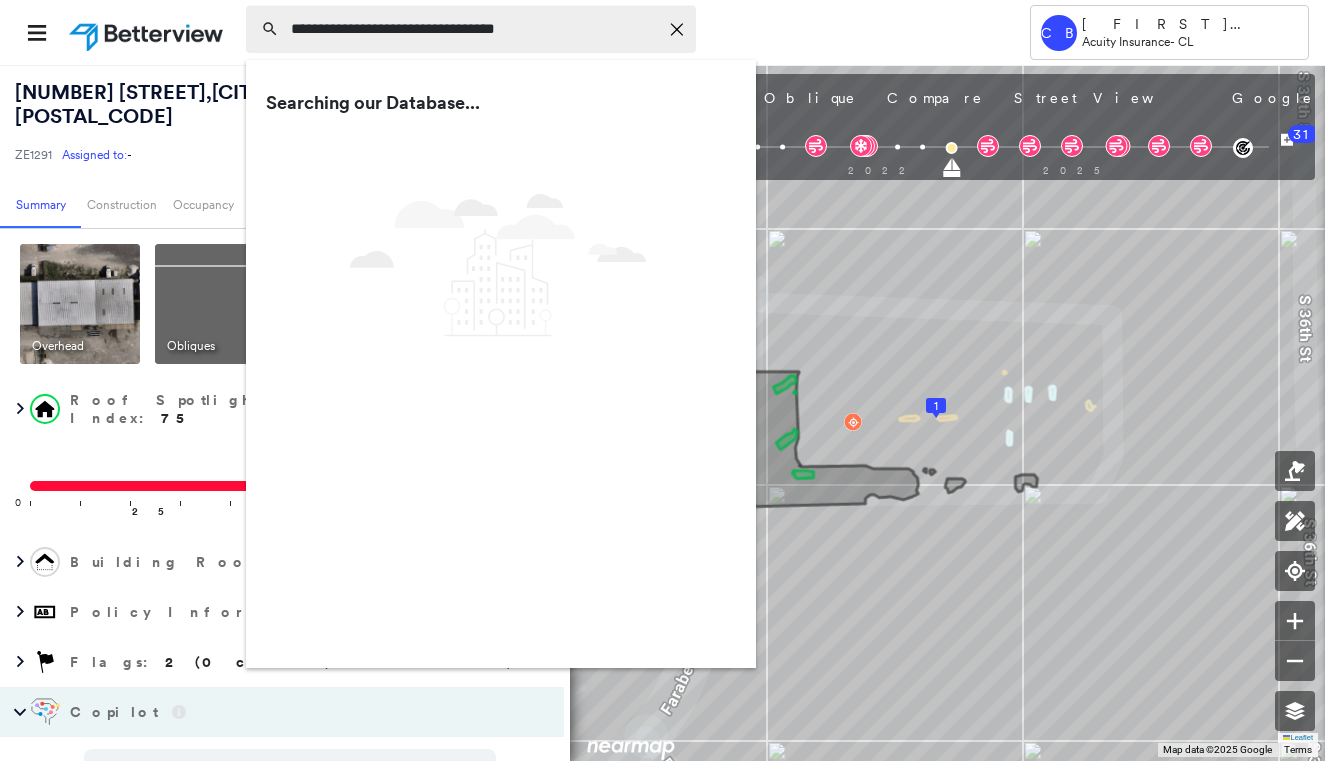 drag, startPoint x: 314, startPoint y: 29, endPoint x: 340, endPoint y: 27, distance: 26.076809 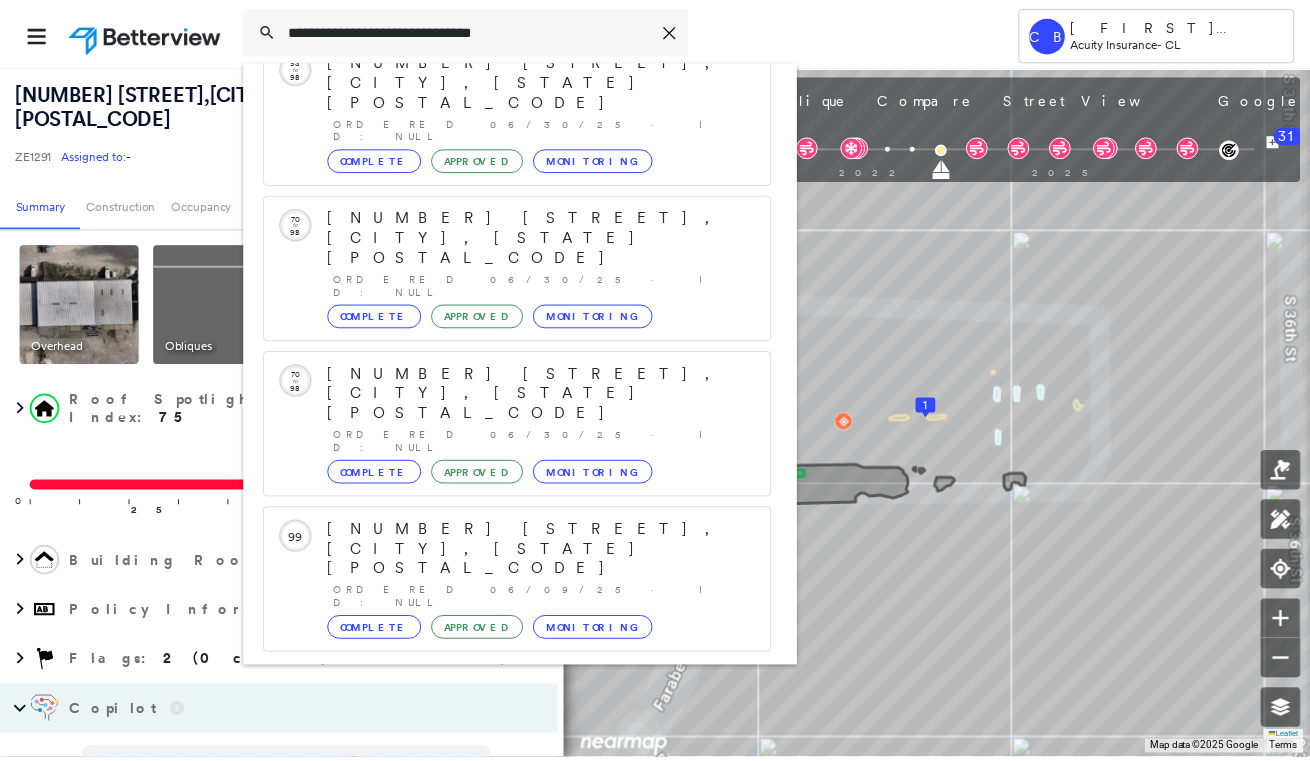 scroll, scrollTop: 374, scrollLeft: 0, axis: vertical 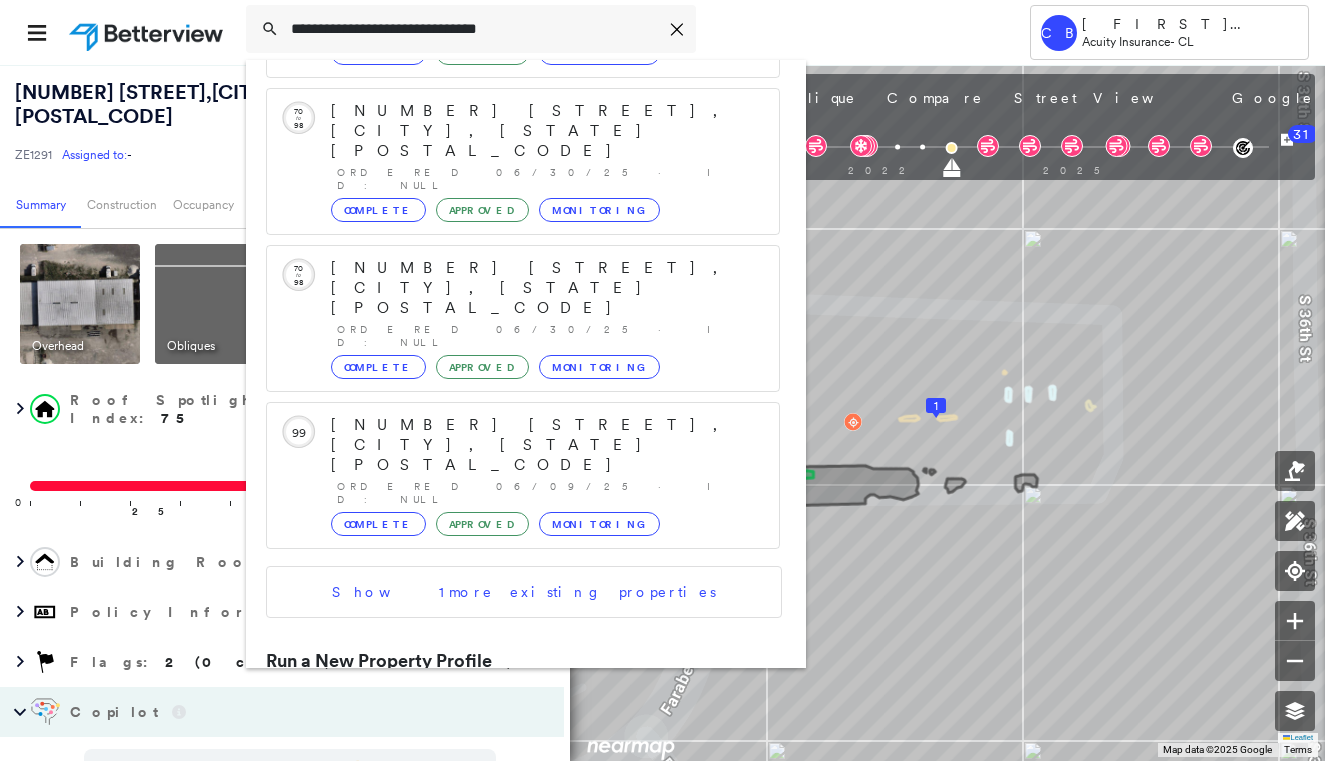 type on "**********" 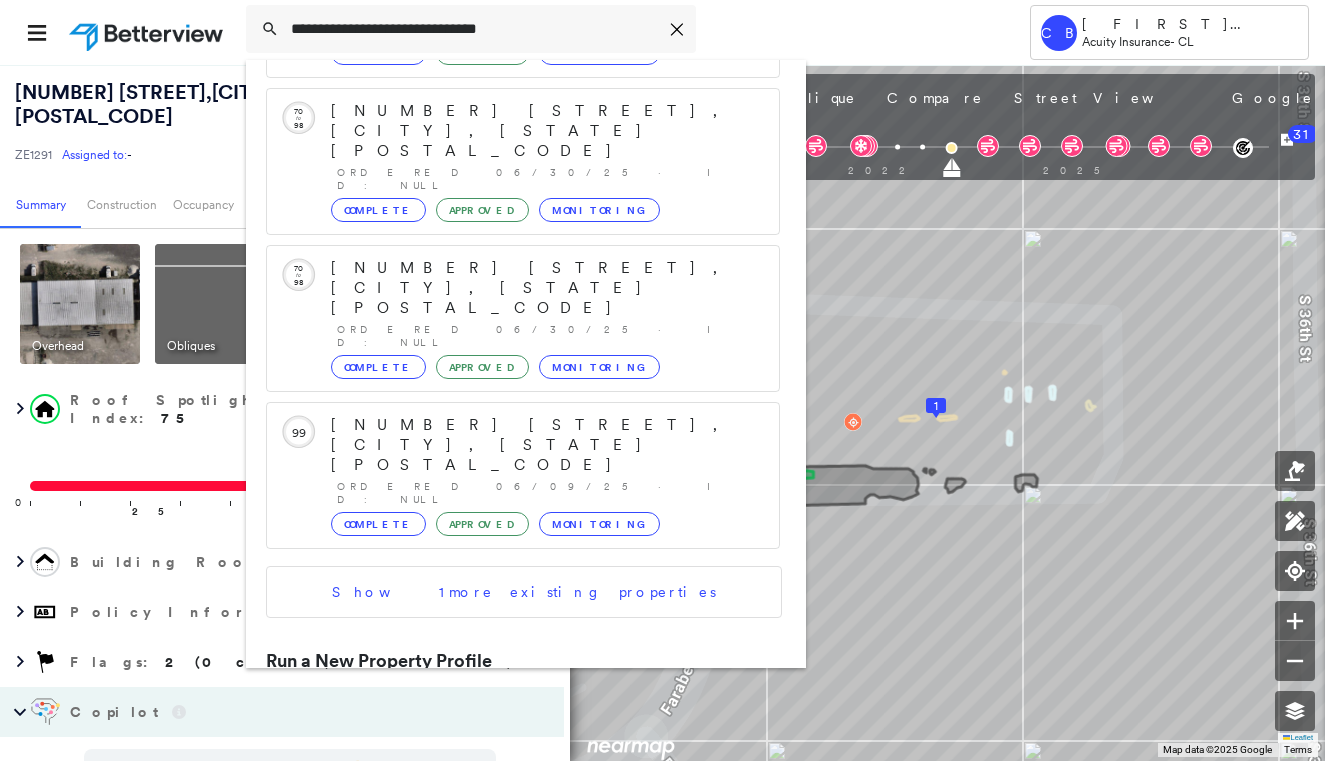 click on "[NUMBER] [STREET], [CITY], [STATE] [POSTAL_CODE]" at bounding box center (501, 737) 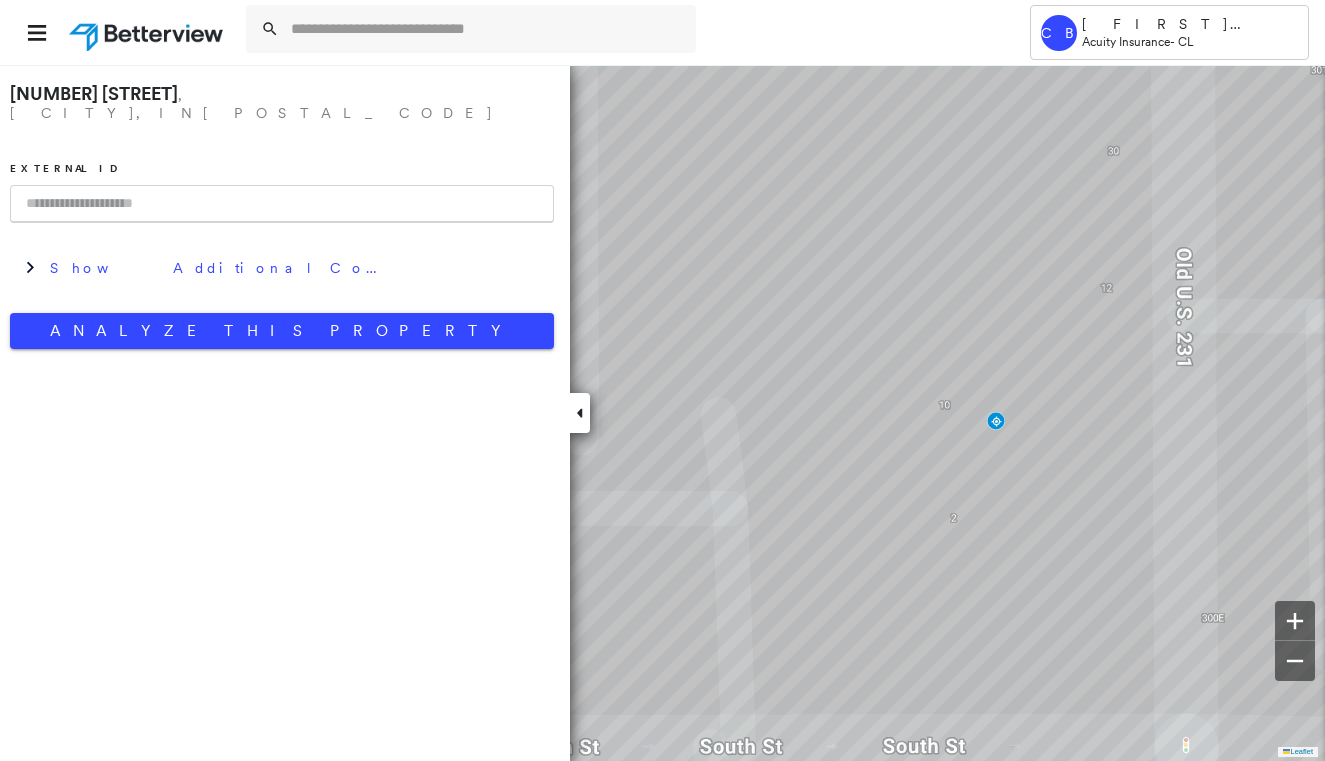 click at bounding box center (282, 204) 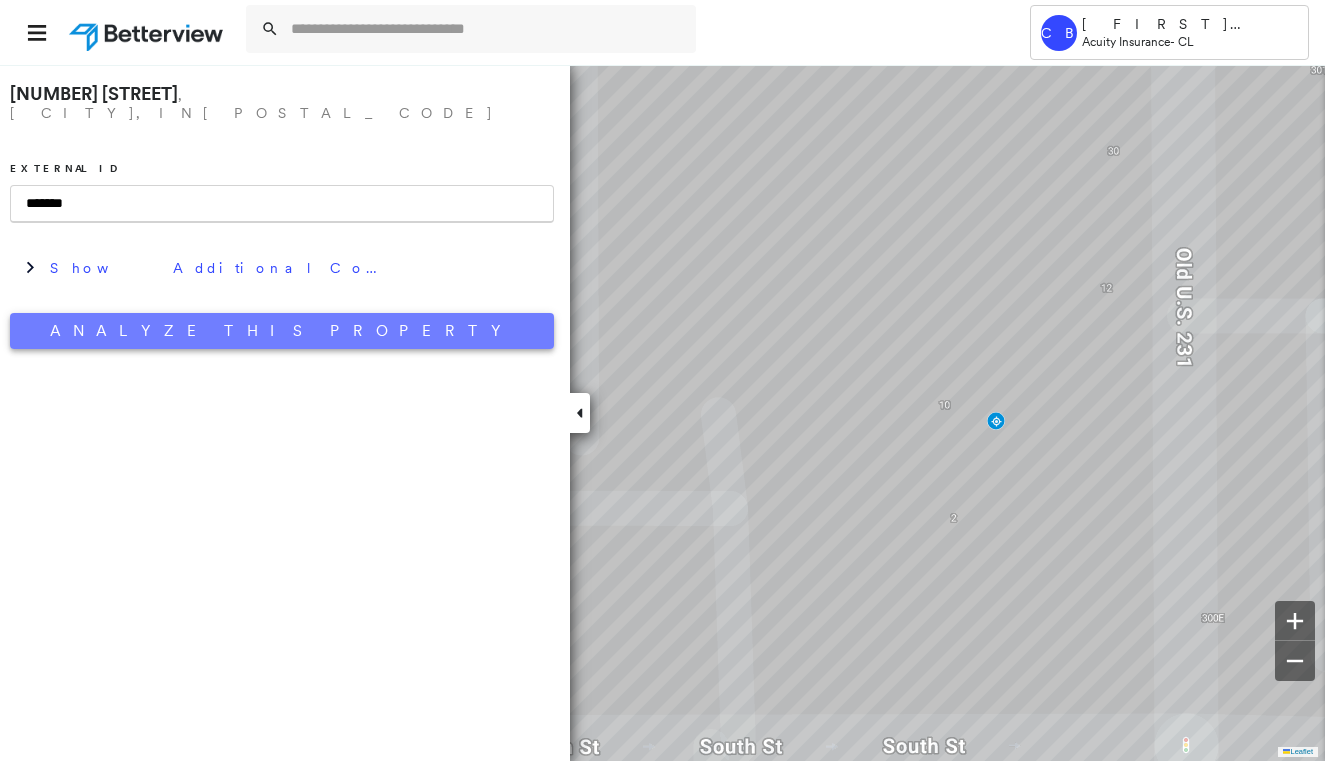type on "******" 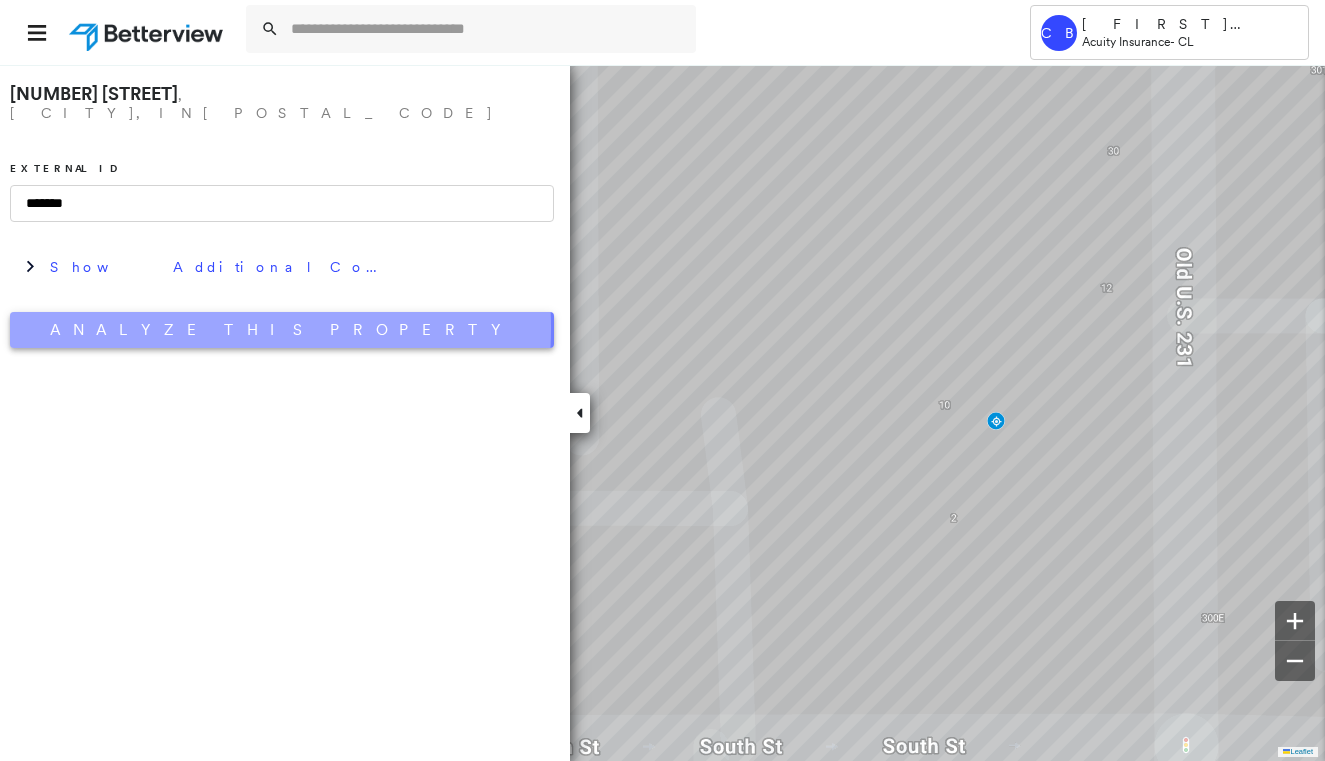click on "Analyze This Property" at bounding box center (282, 330) 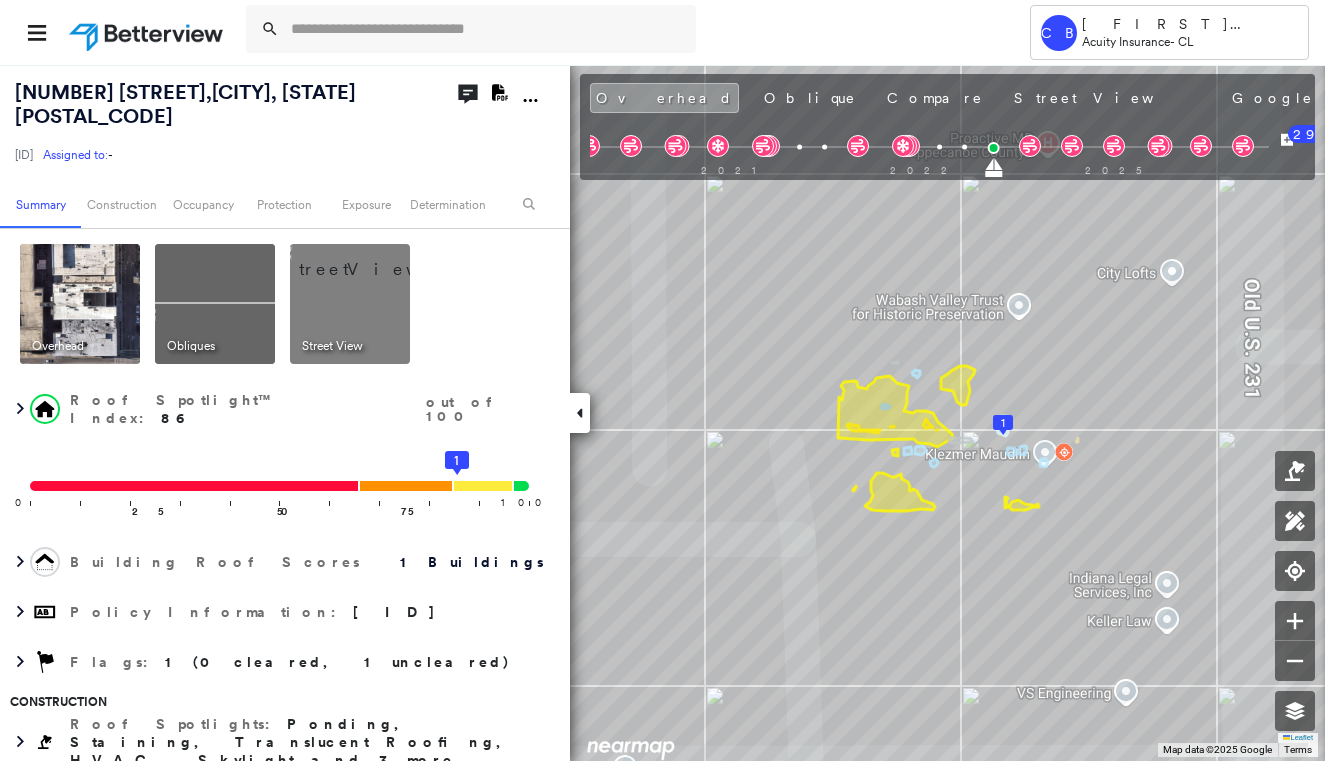 click on "Download PDF Report" 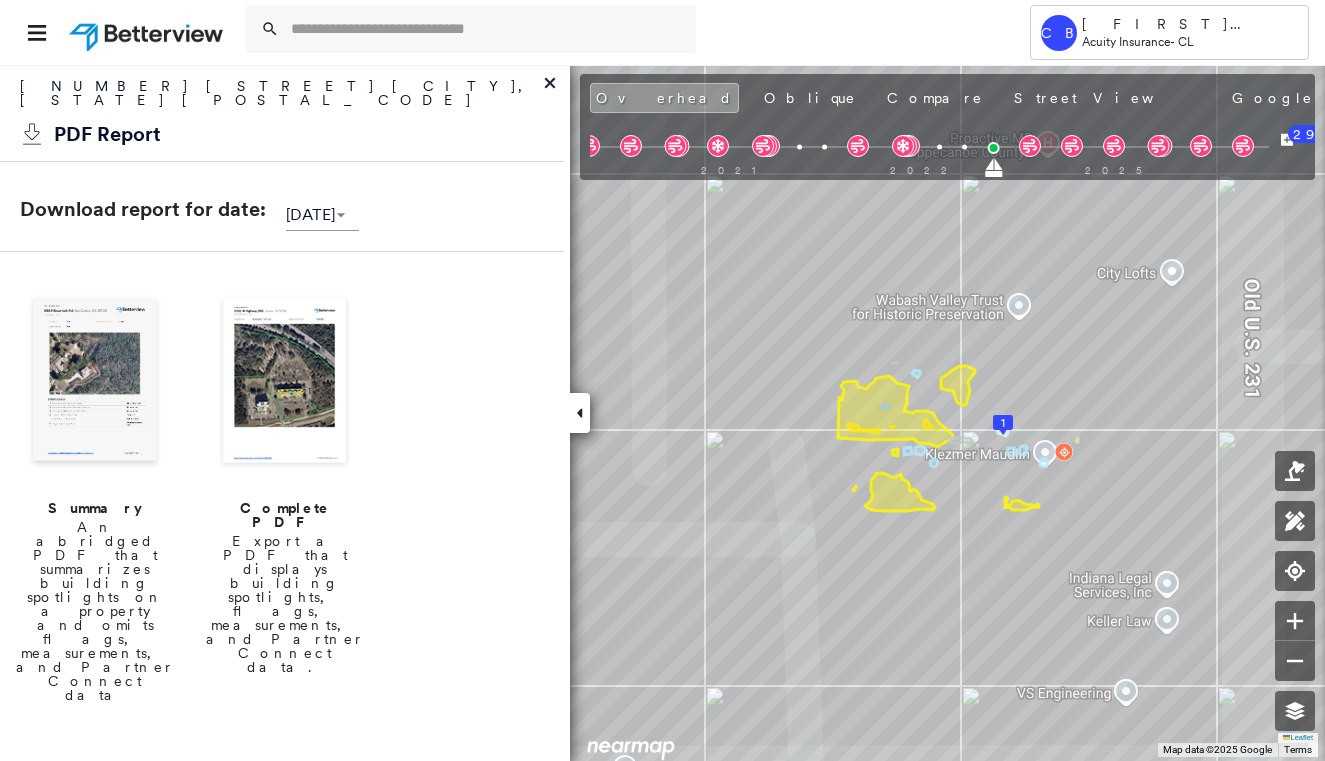 click at bounding box center (285, 382) 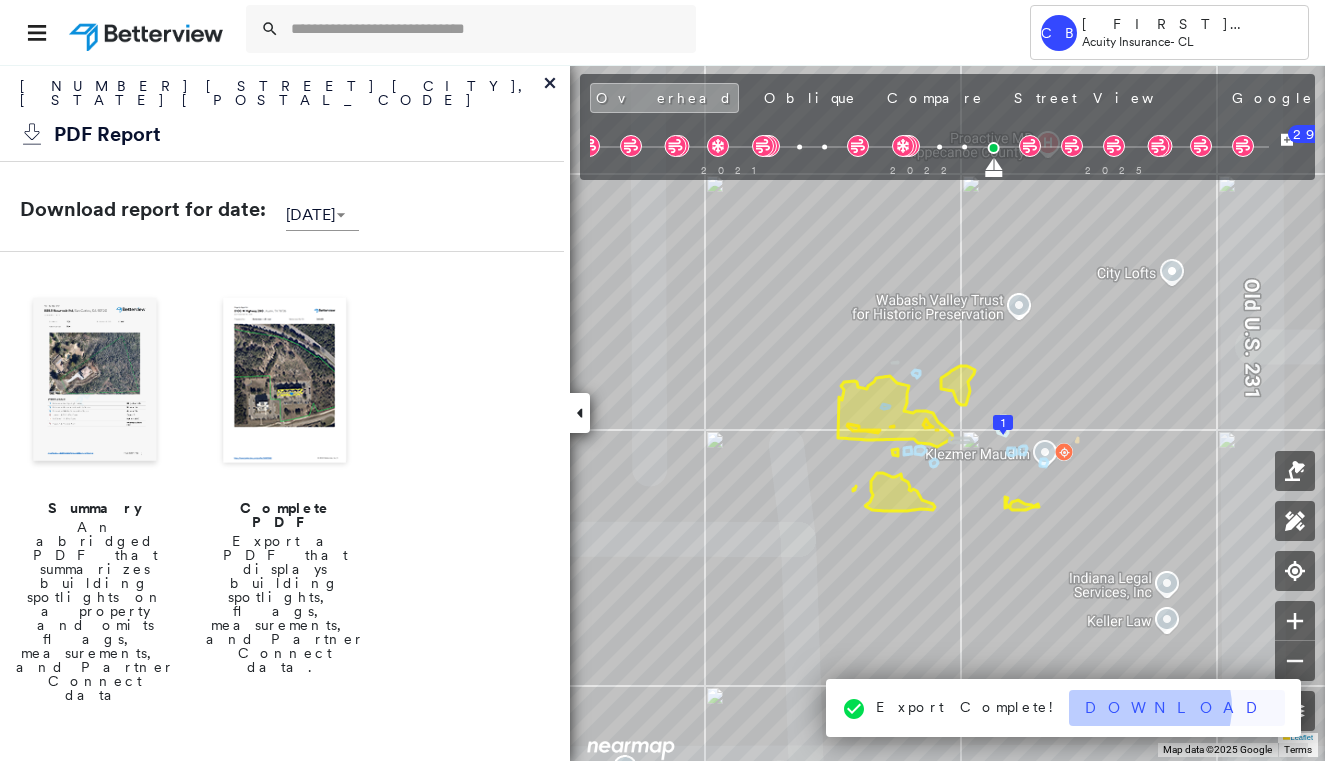 click on "Download" at bounding box center [1177, 708] 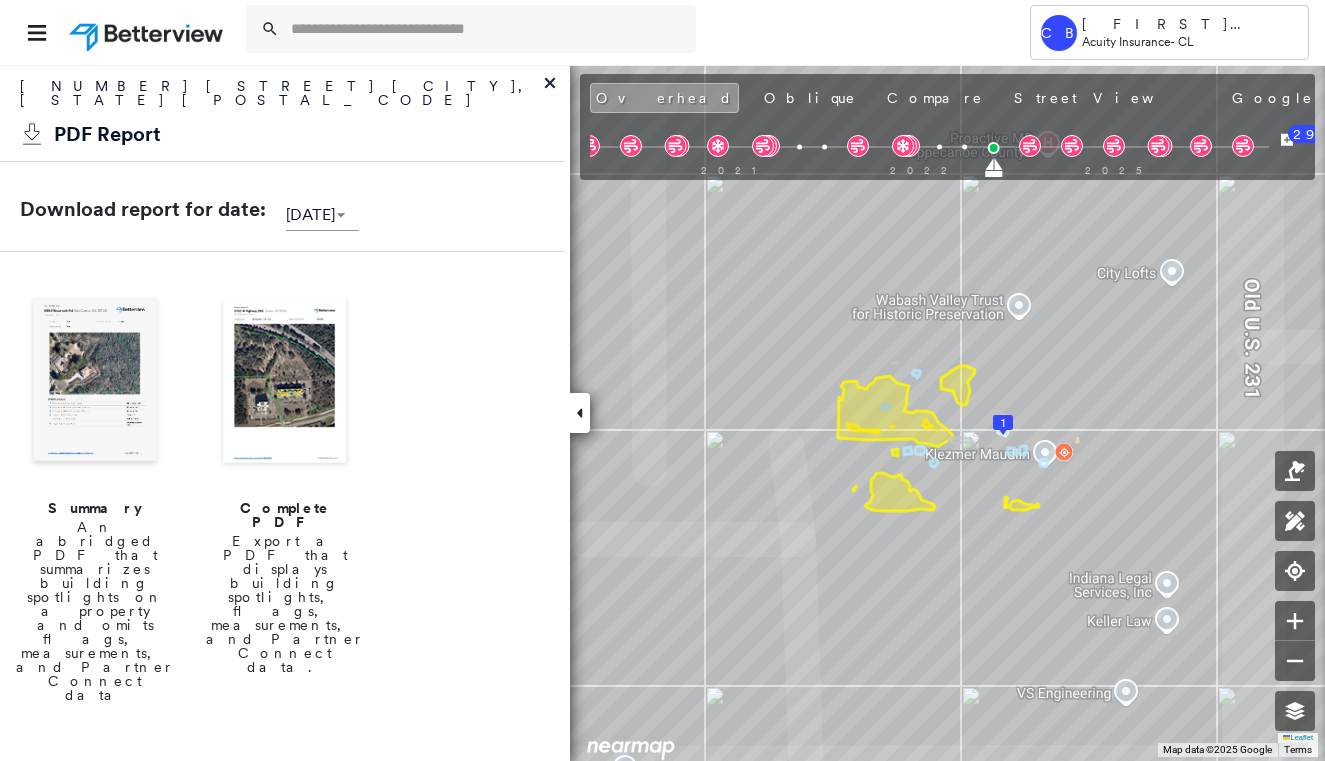 click at bounding box center (148, 32) 